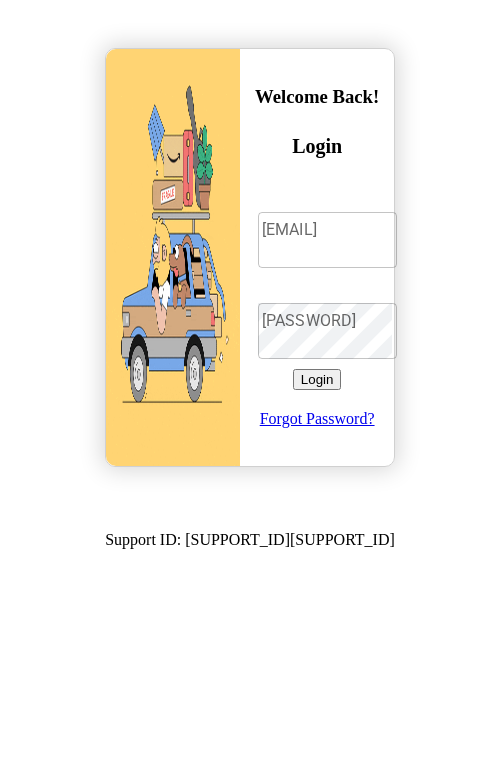 scroll, scrollTop: 0, scrollLeft: 0, axis: both 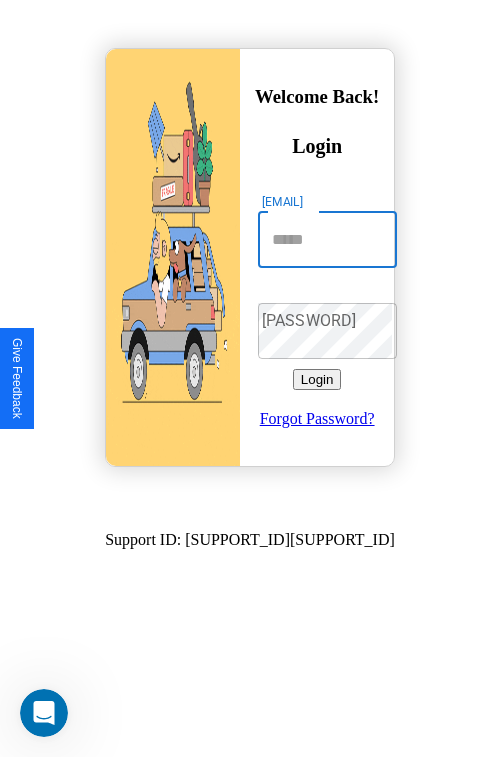click on "[EMAIL]" at bounding box center (327, 240) 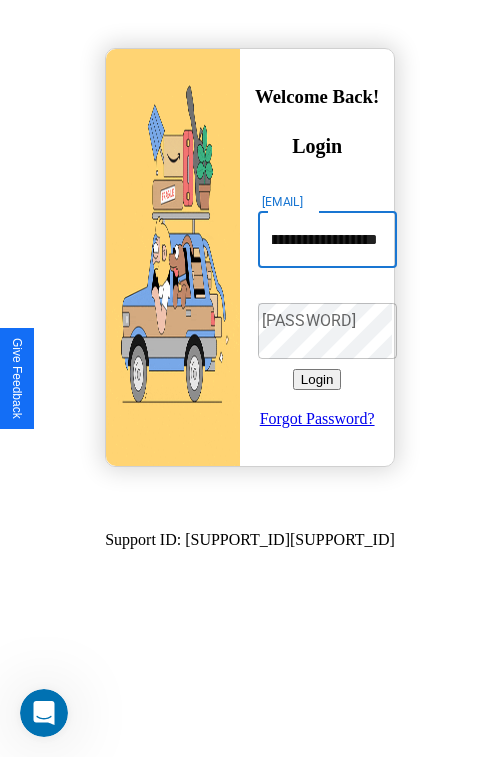 scroll, scrollTop: 0, scrollLeft: 91, axis: horizontal 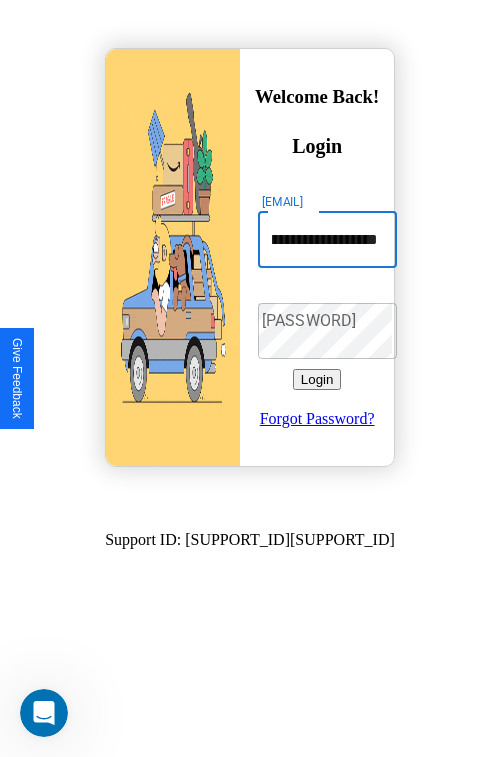 type on "**********" 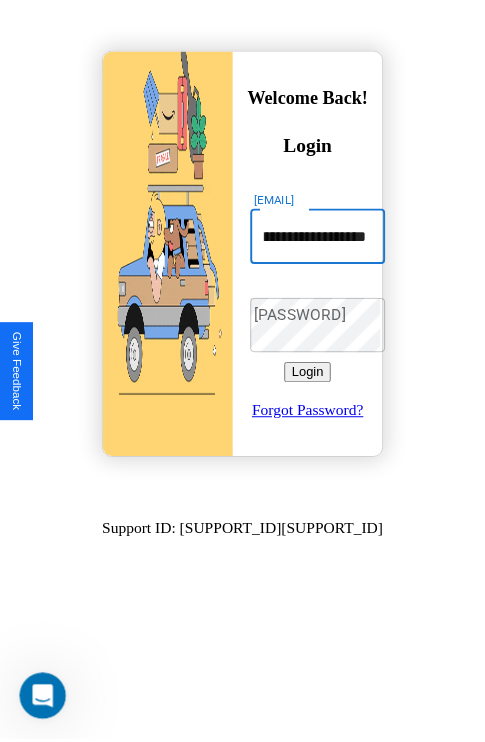 scroll, scrollTop: 0, scrollLeft: 0, axis: both 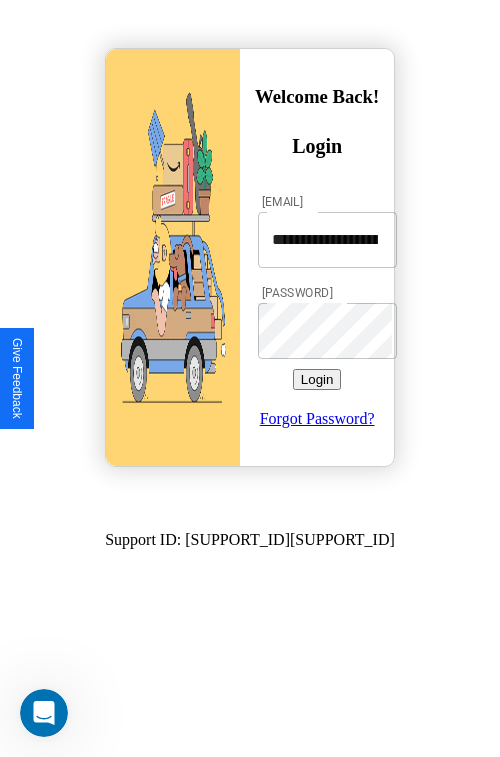 click on "Login" at bounding box center (317, 379) 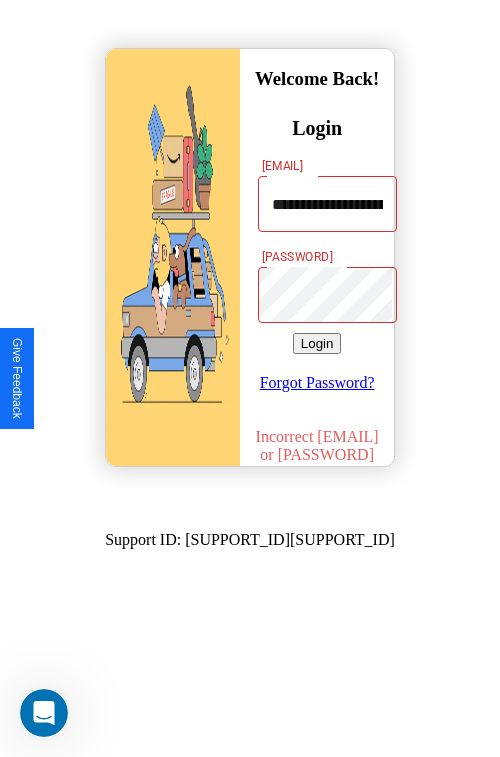 click on "Login" at bounding box center (317, 343) 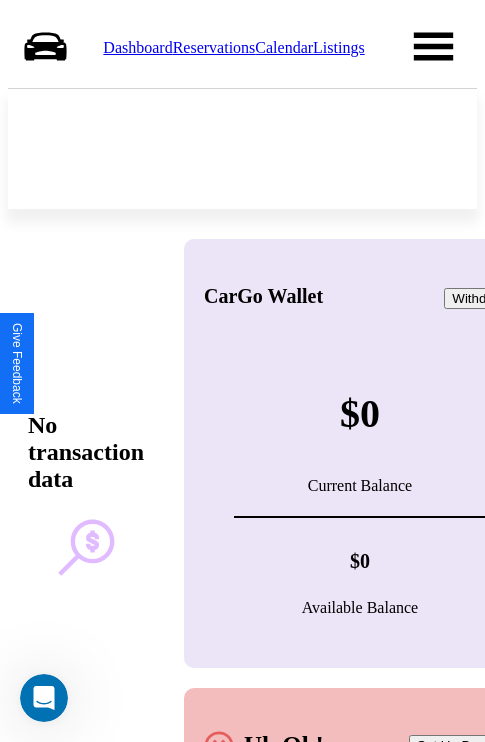 scroll, scrollTop: 0, scrollLeft: 0, axis: both 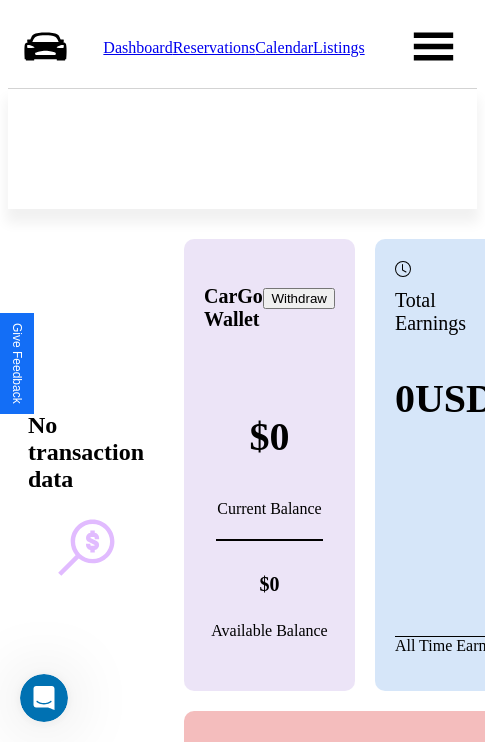 click on "Reservations" at bounding box center (214, 47) 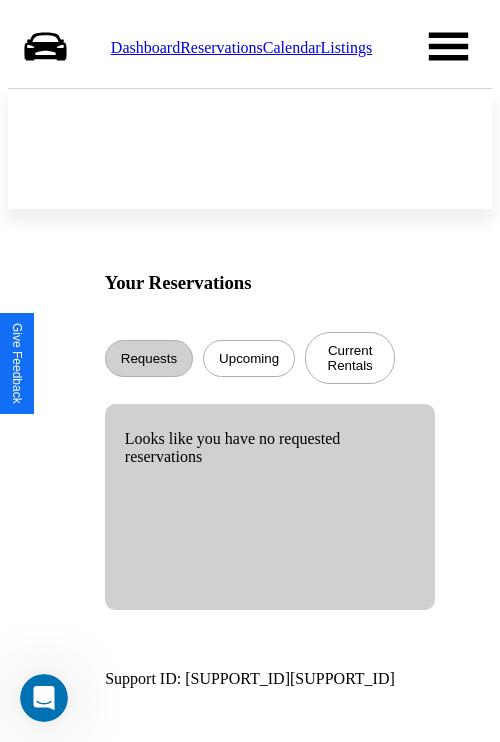 click on "Calendar" at bounding box center [292, 47] 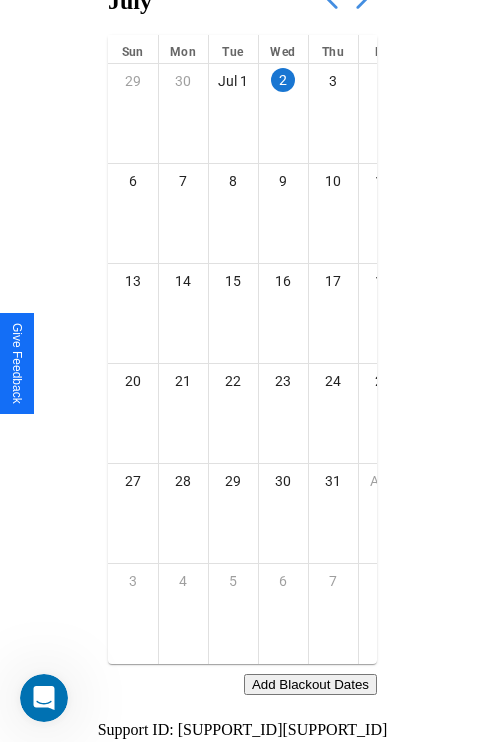 scroll, scrollTop: 242, scrollLeft: 0, axis: vertical 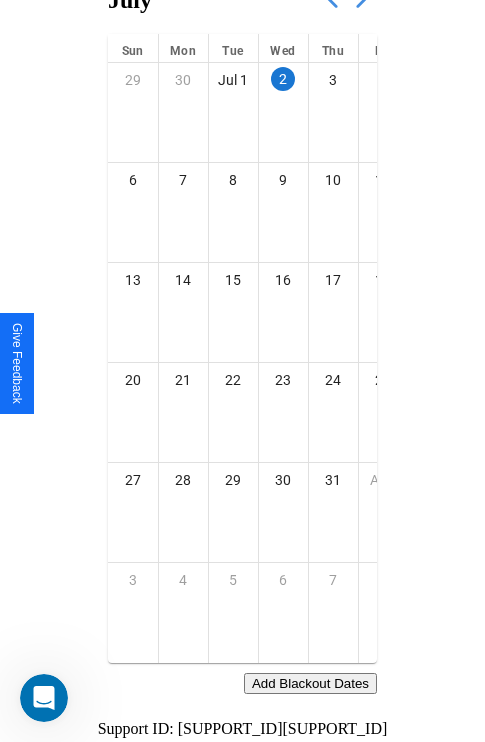 click on "Add Blackout Dates" at bounding box center [310, 683] 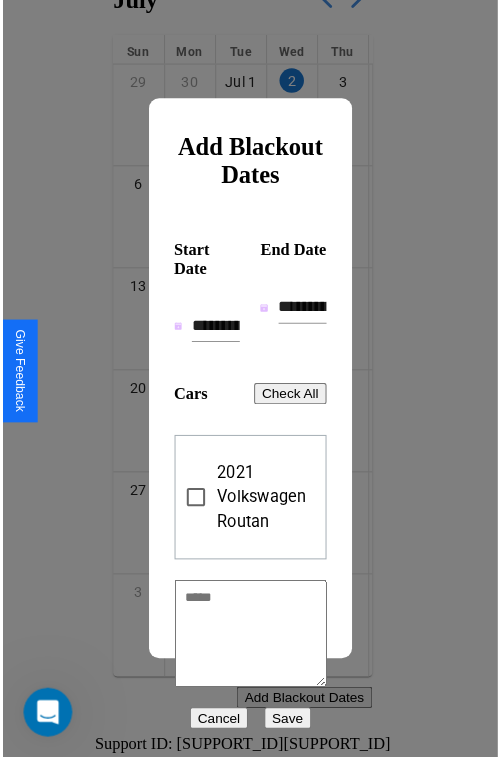 scroll, scrollTop: 227, scrollLeft: 0, axis: vertical 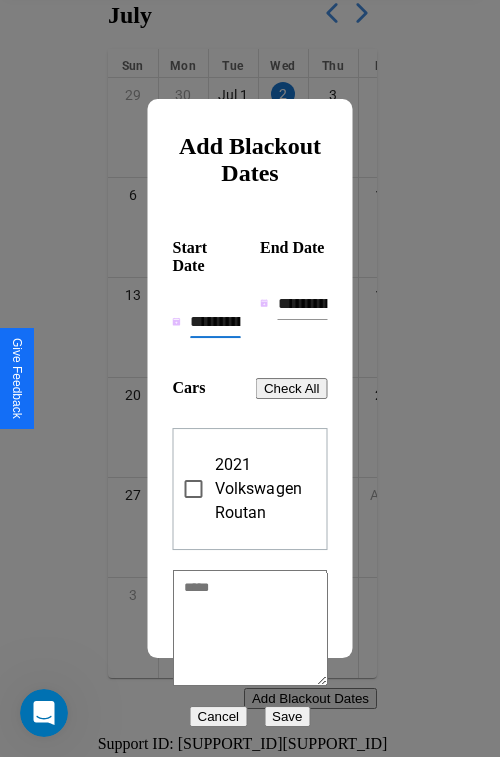 click on "**********" at bounding box center (215, 322) 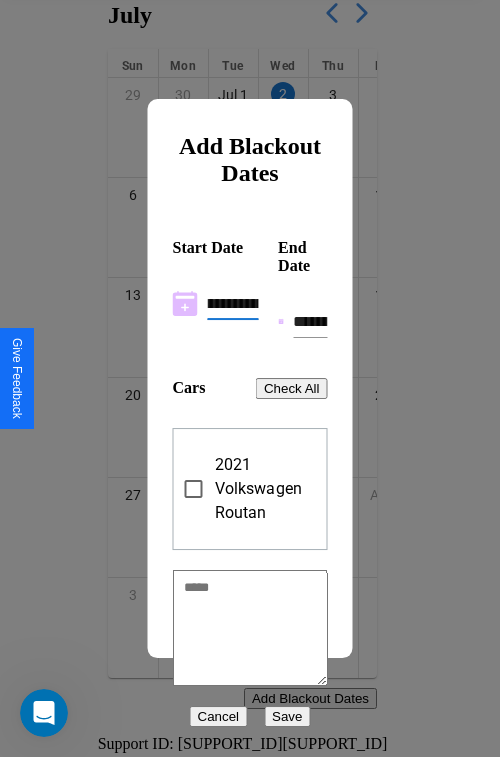 scroll, scrollTop: 0, scrollLeft: 37, axis: horizontal 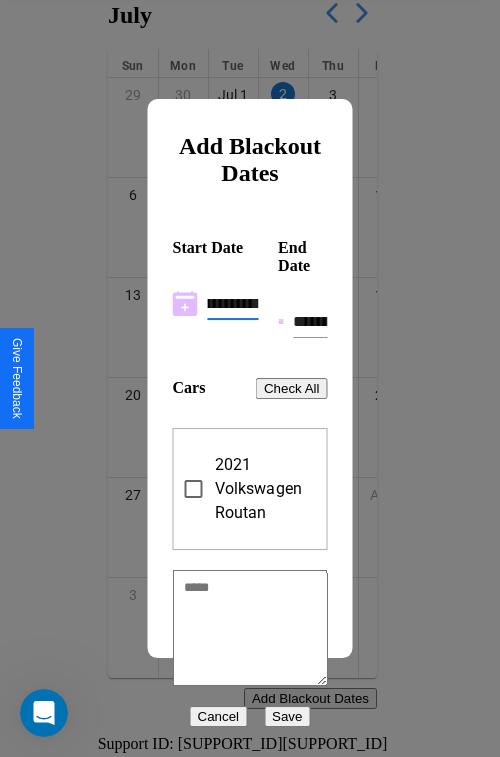 type on "**********" 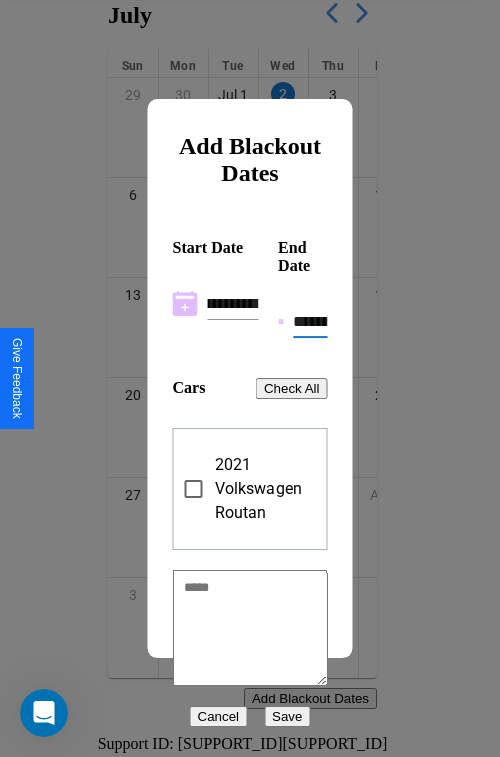 scroll, scrollTop: 0, scrollLeft: 0, axis: both 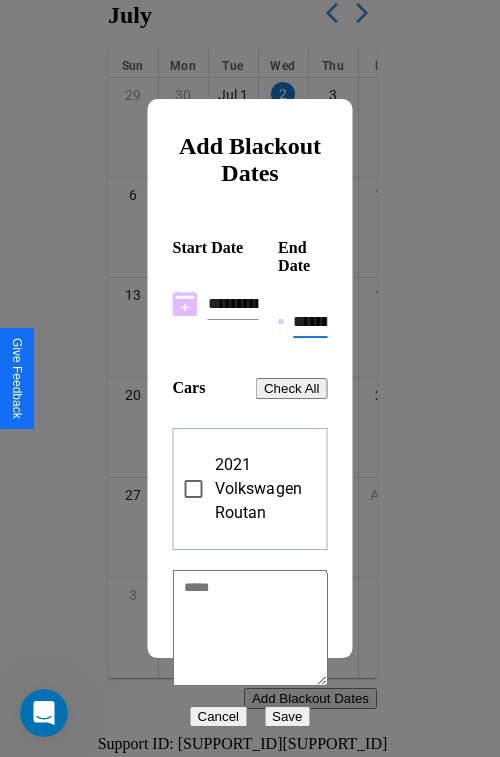 click on "**********" at bounding box center [310, 322] 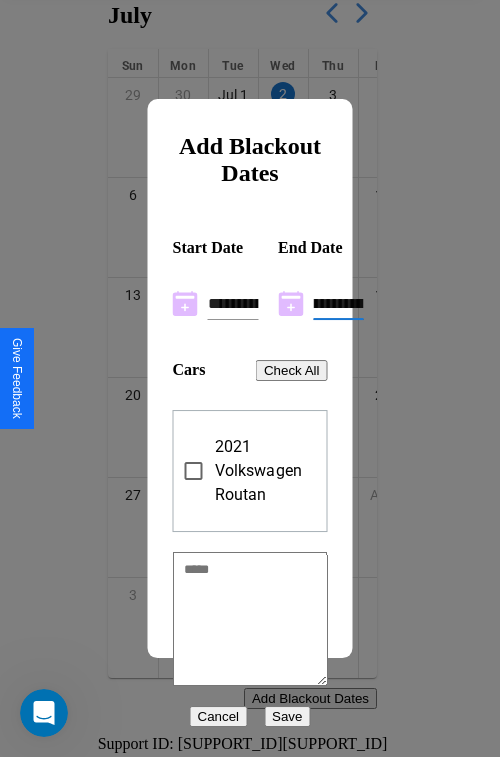 type on "**********" 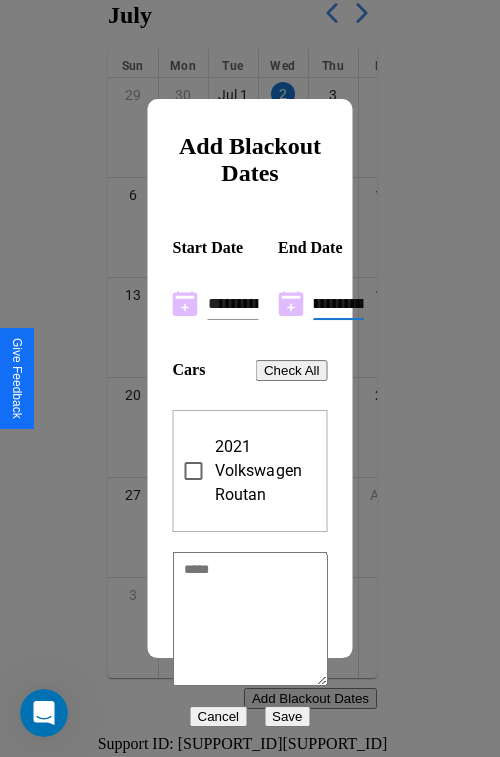 scroll, scrollTop: 0, scrollLeft: 37, axis: horizontal 